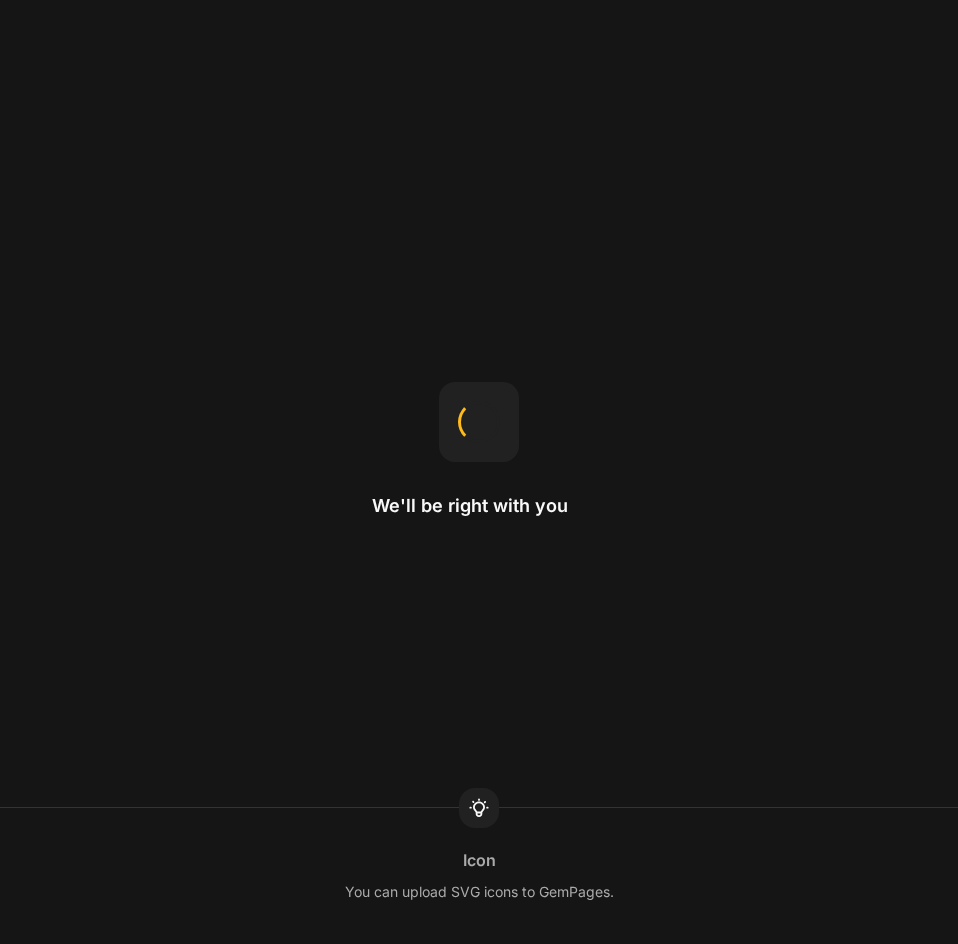 scroll, scrollTop: 0, scrollLeft: 0, axis: both 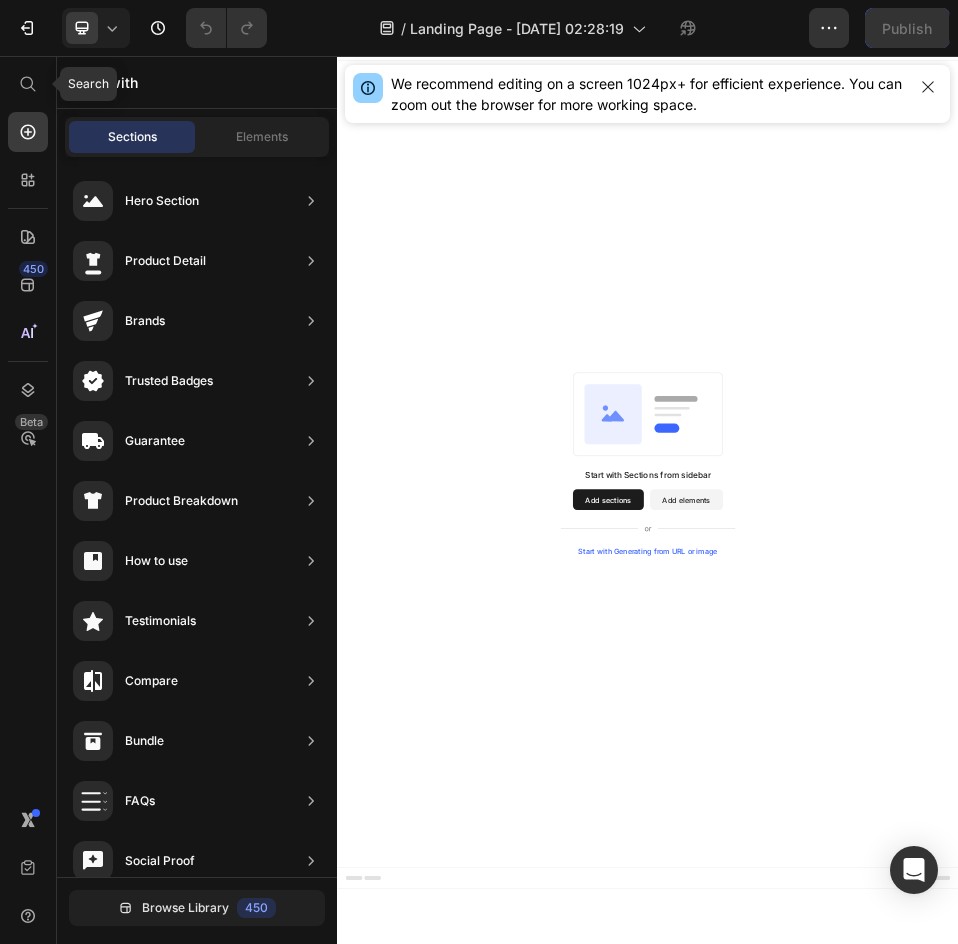 click on "Search 450 Beta" at bounding box center [28, 500] 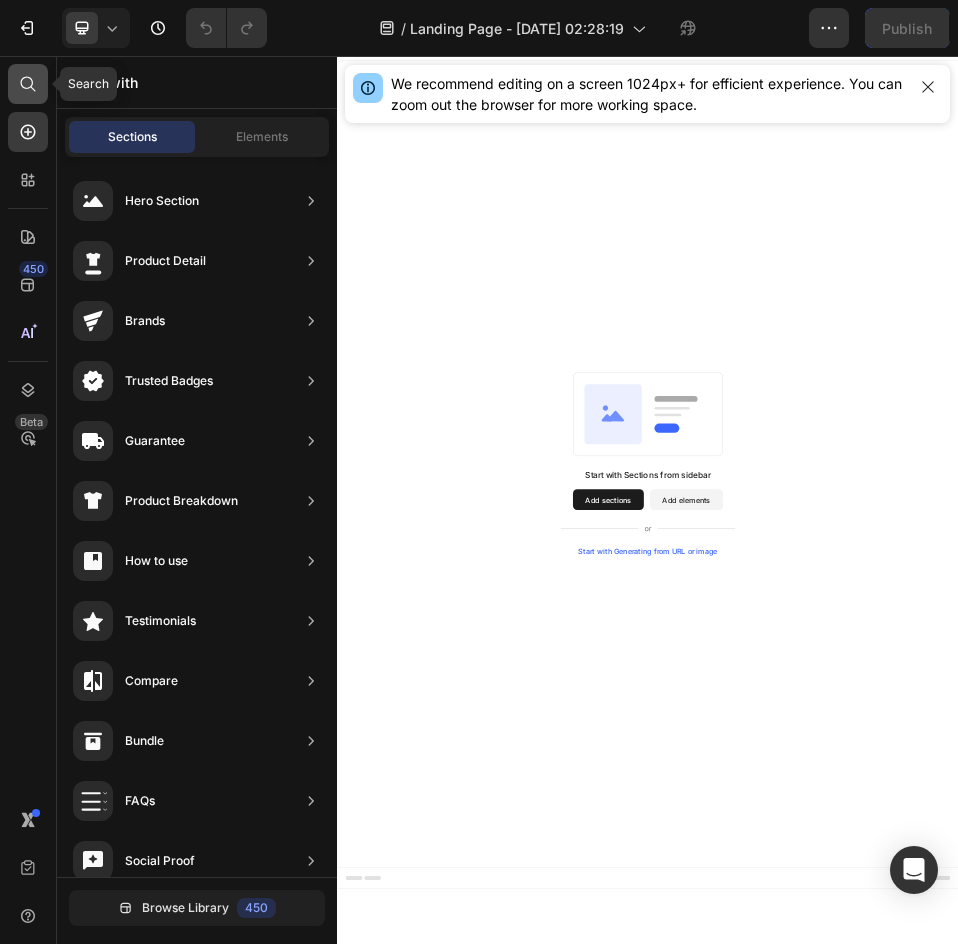 click 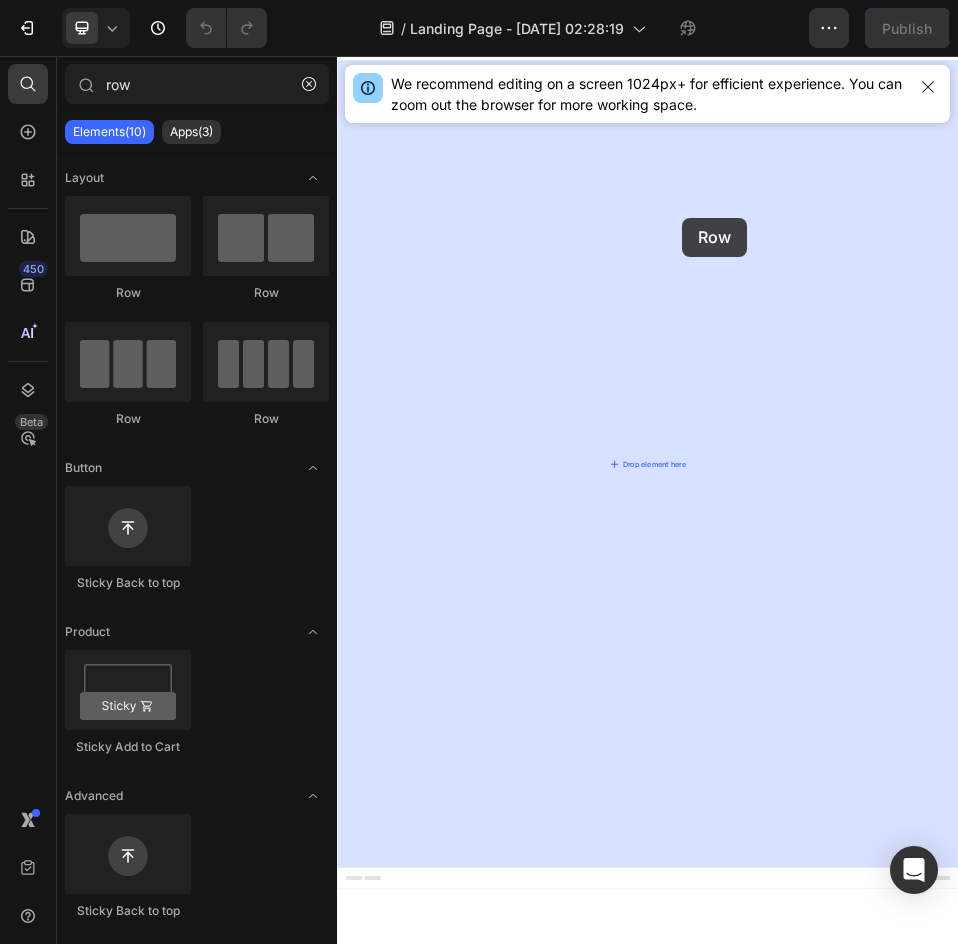 drag, startPoint x: 461, startPoint y: 265, endPoint x: 1003, endPoint y: 383, distance: 554.6963 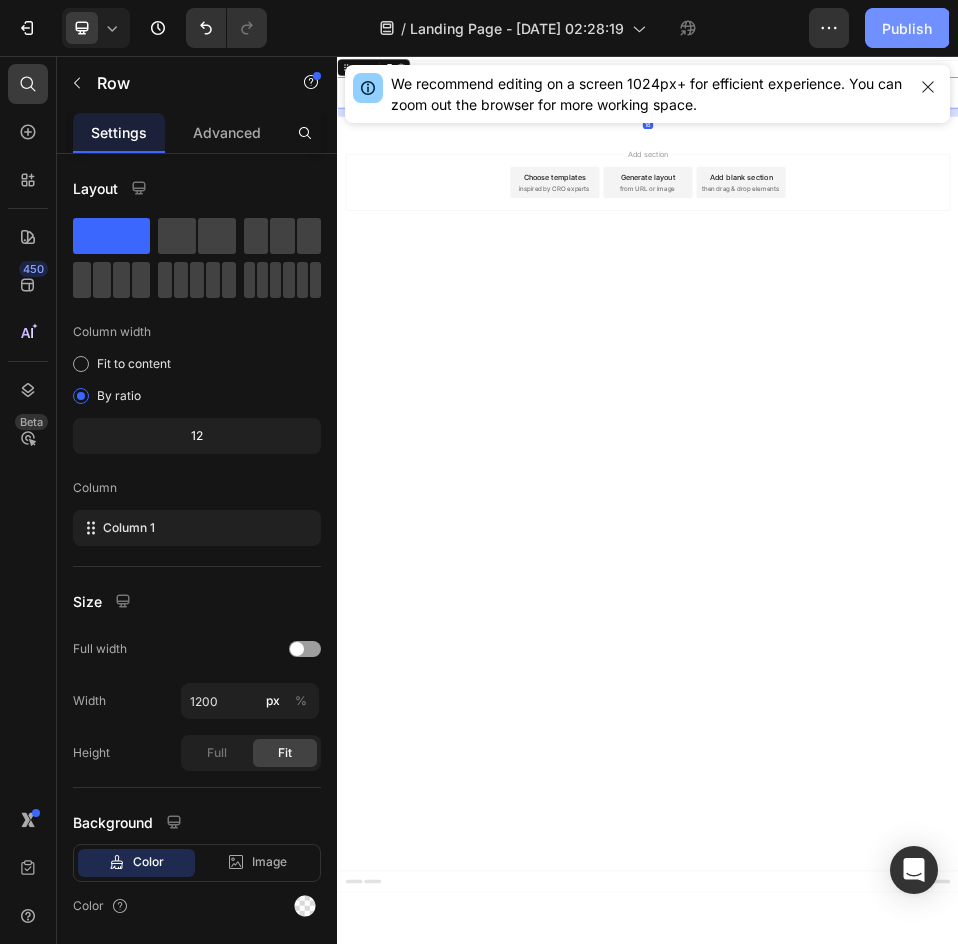 click on "Publish" at bounding box center [907, 28] 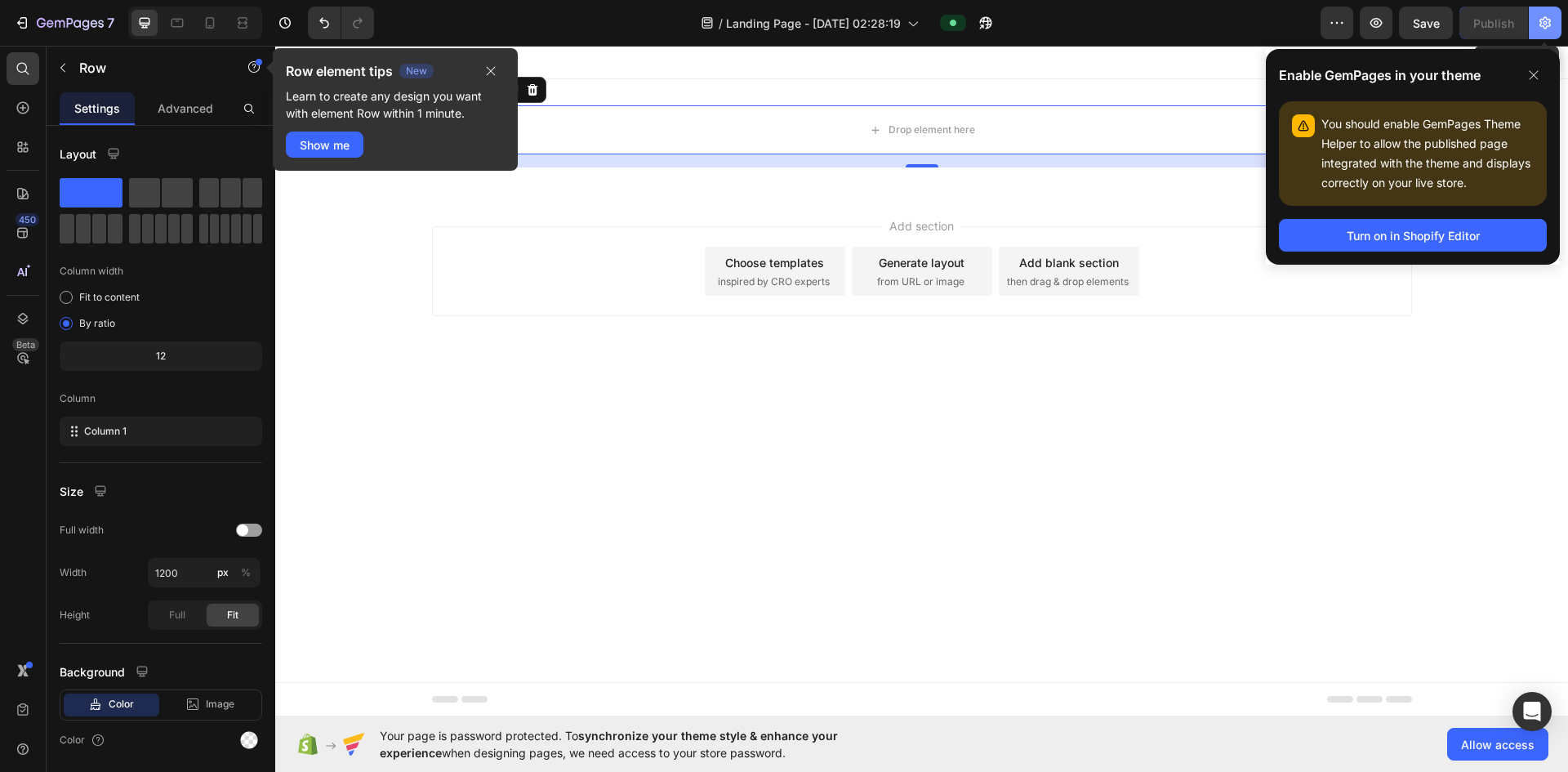 click 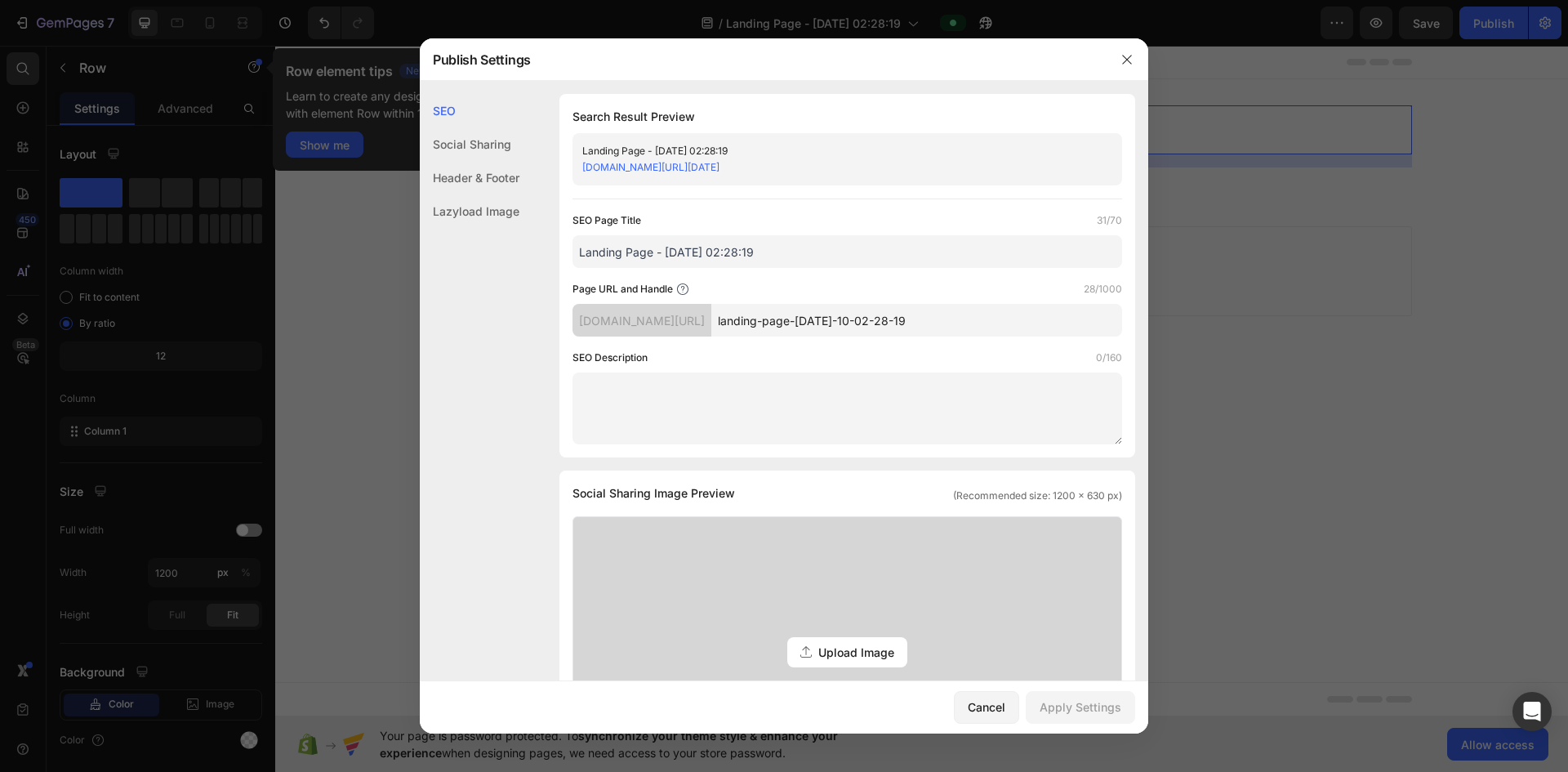 click on "[DOMAIN_NAME][URL][DATE]" at bounding box center (651, 167) 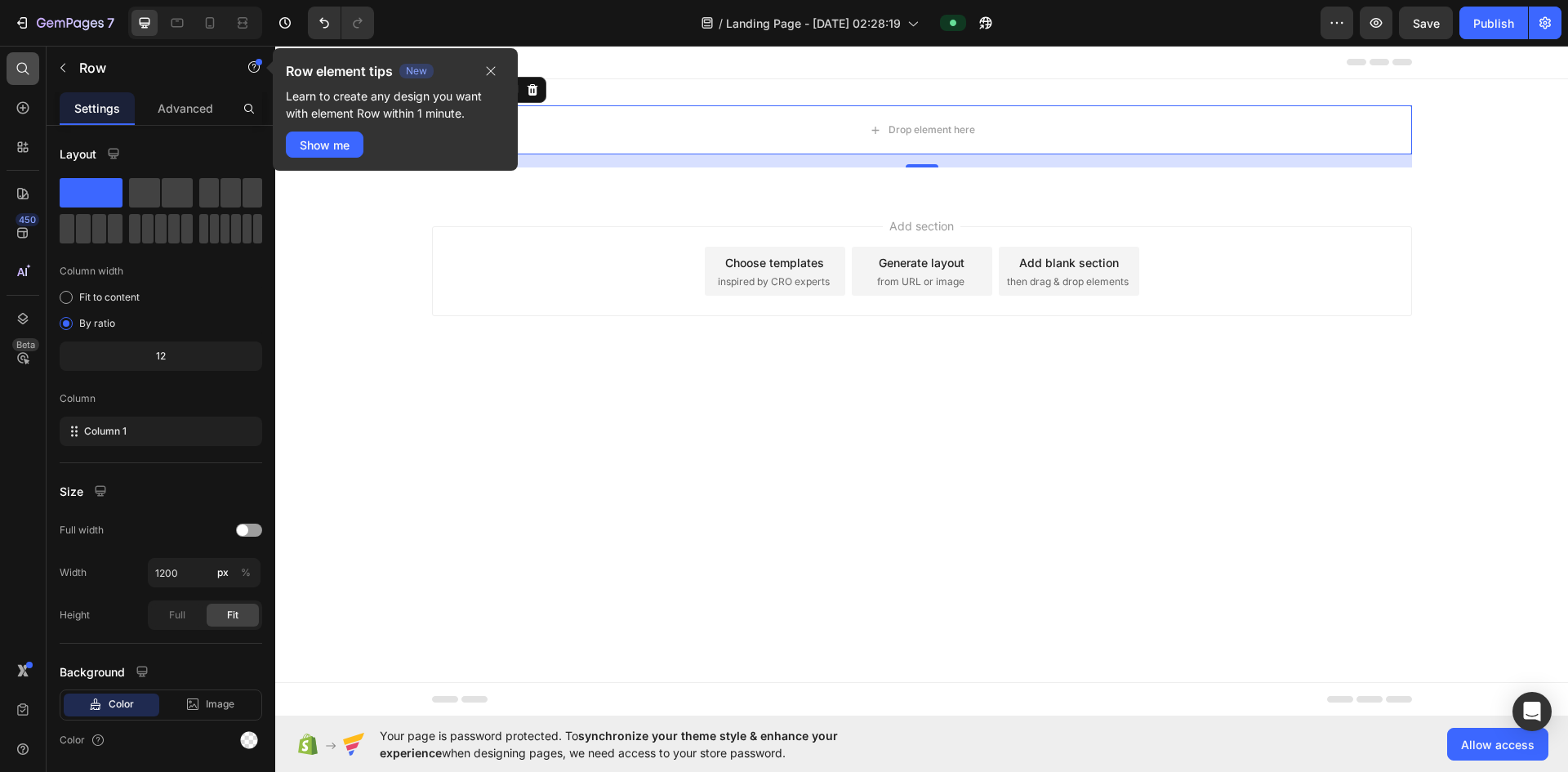 drag, startPoint x: 42, startPoint y: 69, endPoint x: 29, endPoint y: 65, distance: 13.601471 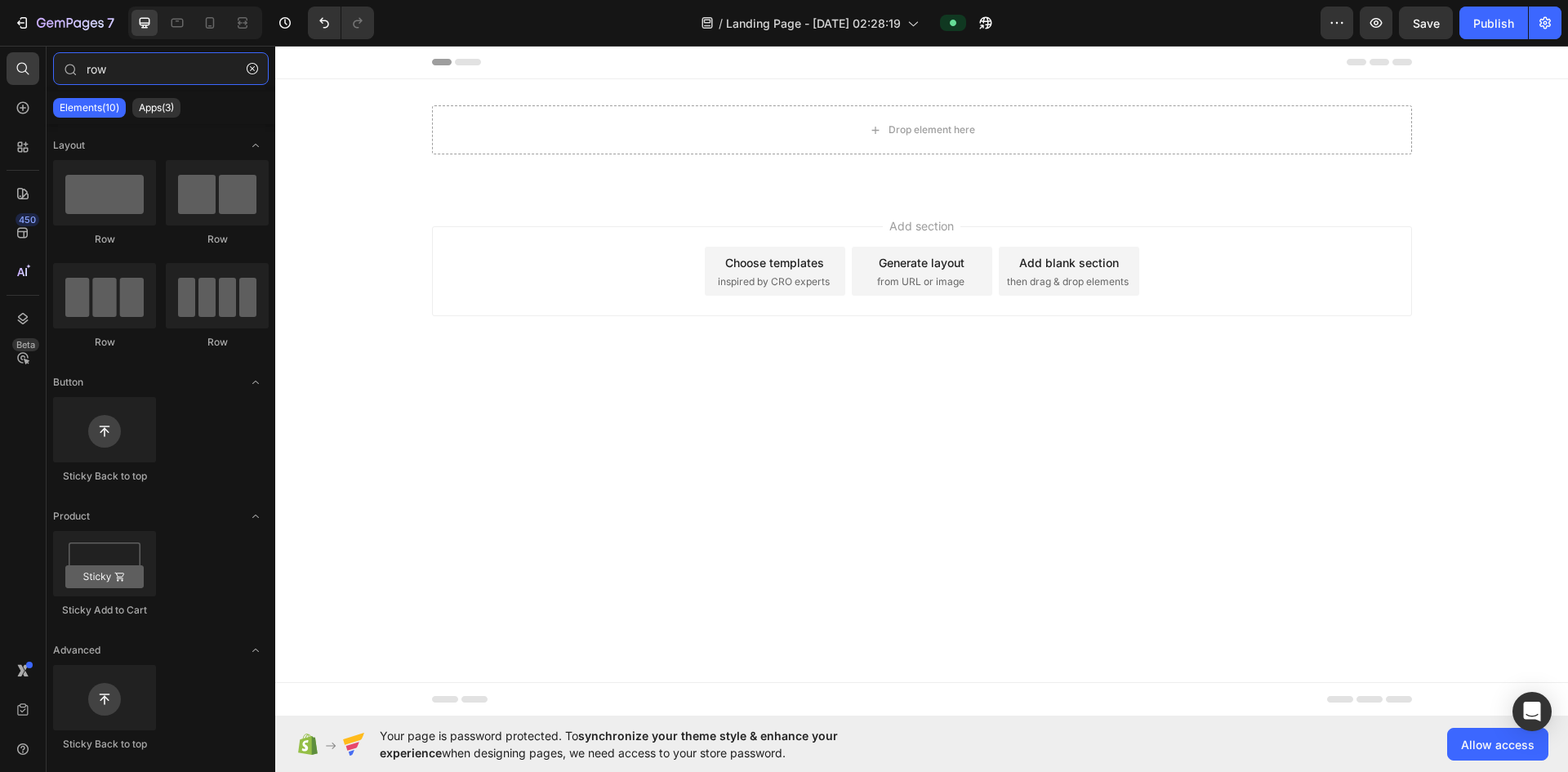 click on "7   /  Landing Page - [DATE] 02:28:19 Preview  Save   Publish  450 Beta row Sections(0) Elements(10) Apps(3)  We couldn’t find any matches for “row” Suggestions: Check your search for any typos Try different keywords  Looking for templates? Have a look in  our libraries Layout
Row
Row
Row
Row Button
Sticky Back to top Product
Sticky Add to Cart Advanced
Sticky Back to top Icon & Line
Icon
Icon List
Line Settings 100" at bounding box center [784, 0] 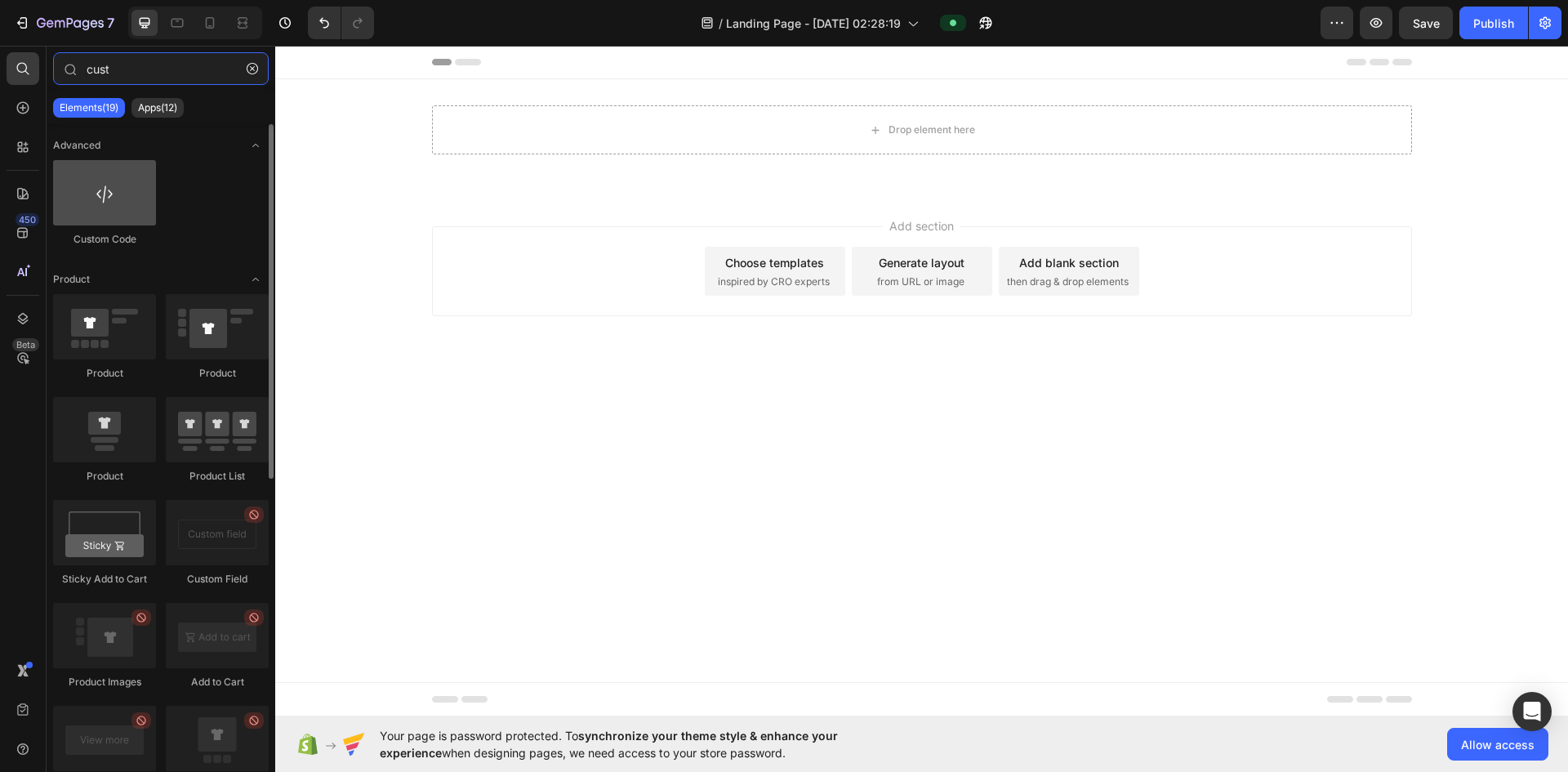 type on "cust" 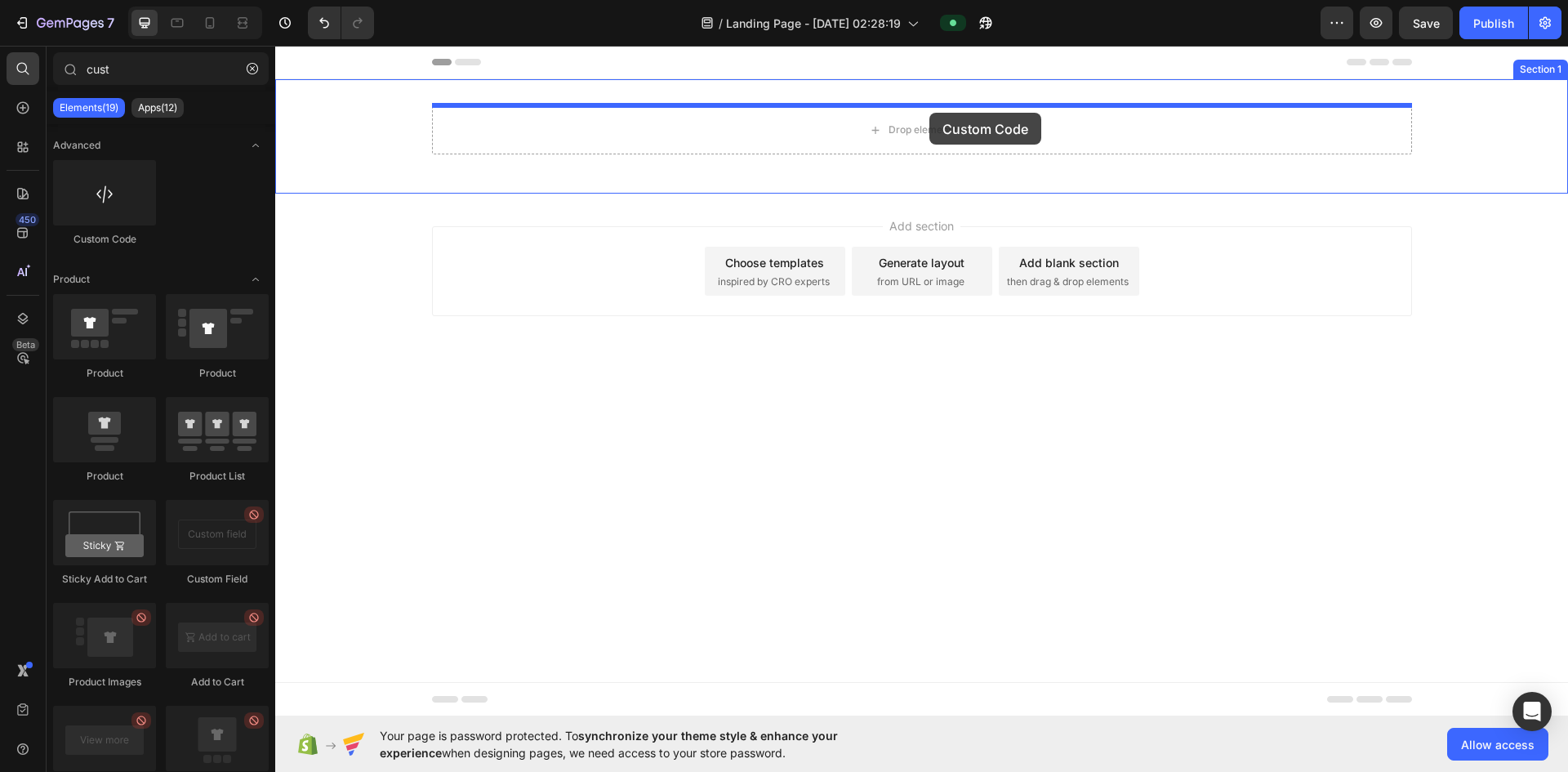 drag, startPoint x: 380, startPoint y: 244, endPoint x: 924, endPoint y: 114, distance: 559.31744 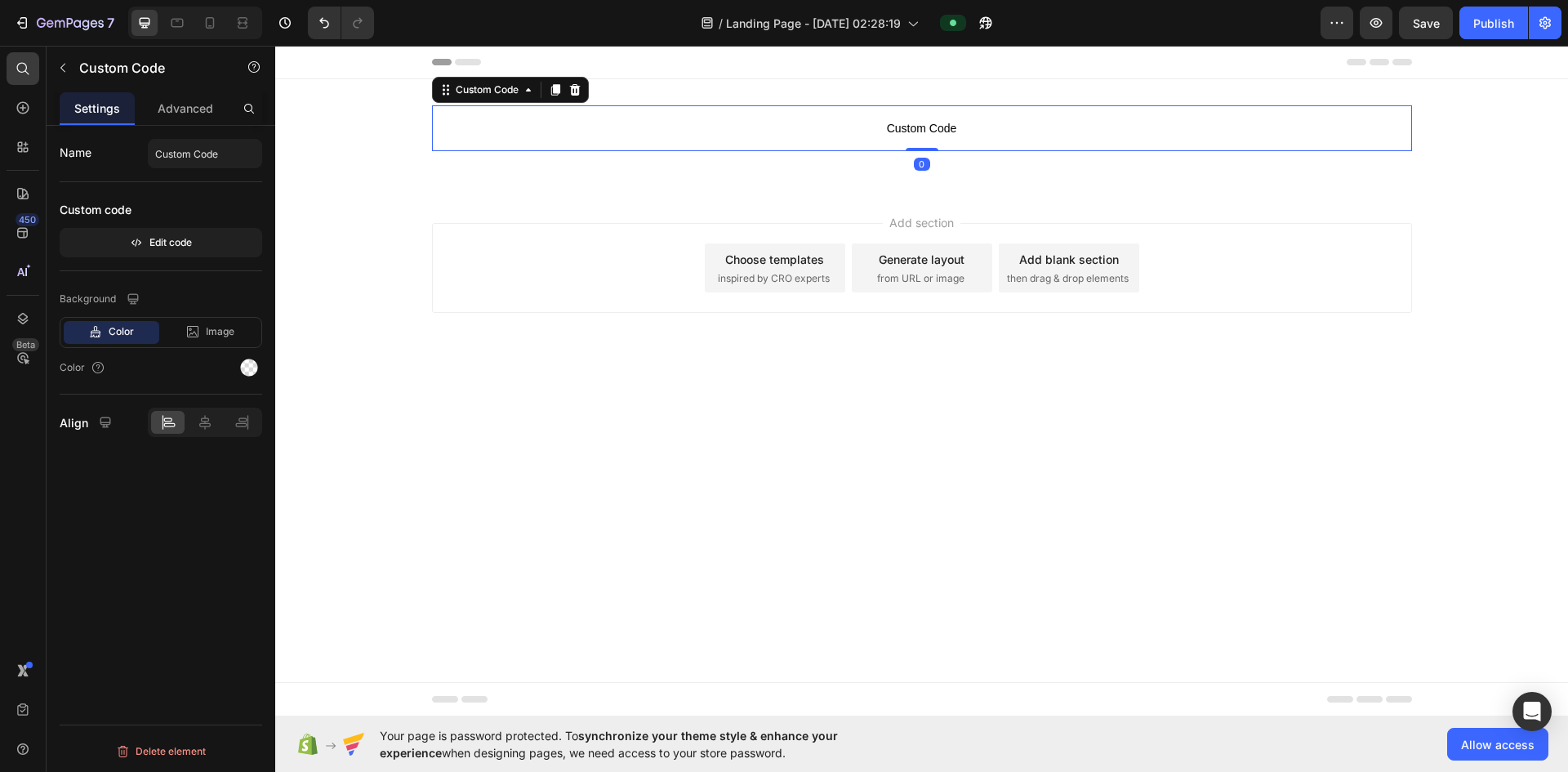 click on "Custom Code" at bounding box center (922, 128) 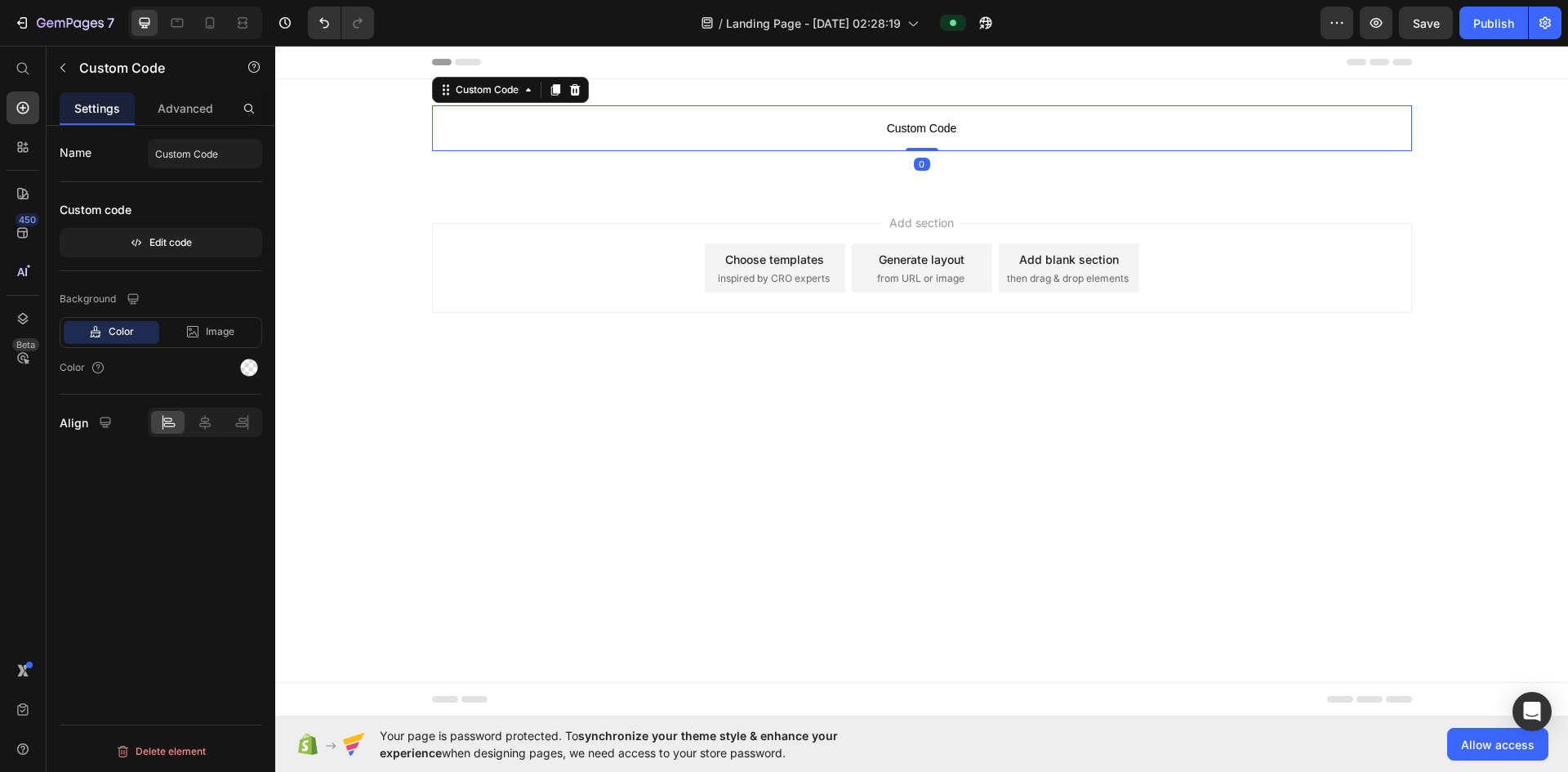 click on "Custom Code" at bounding box center (922, 128) 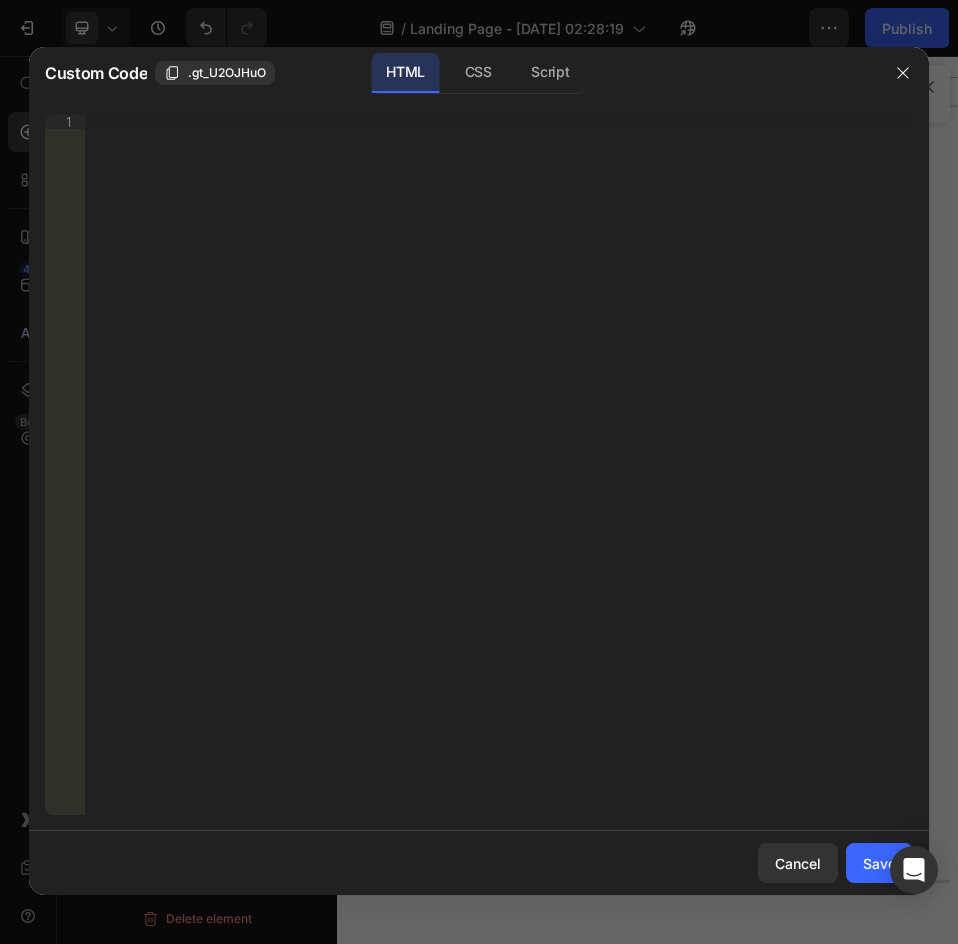 click on "Insert the 3rd-party installation code, HTML code, or Liquid code to display custom content." at bounding box center (499, 479) 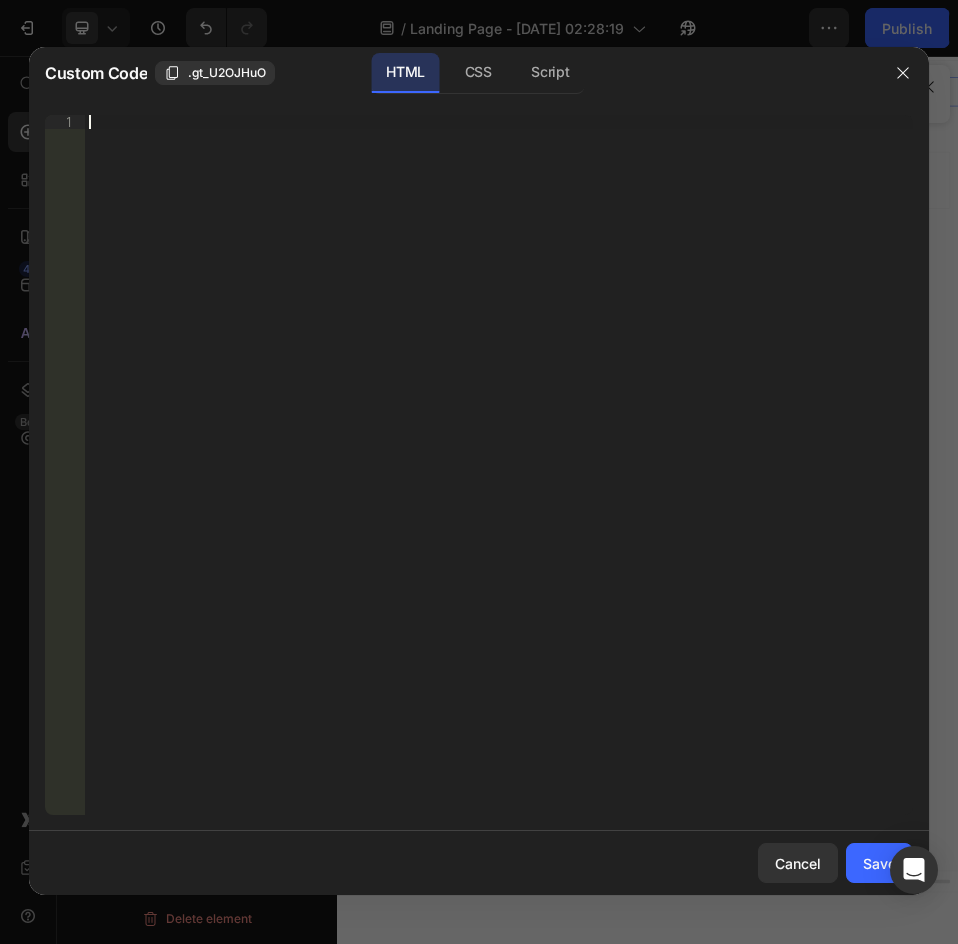 paste on "</script>" 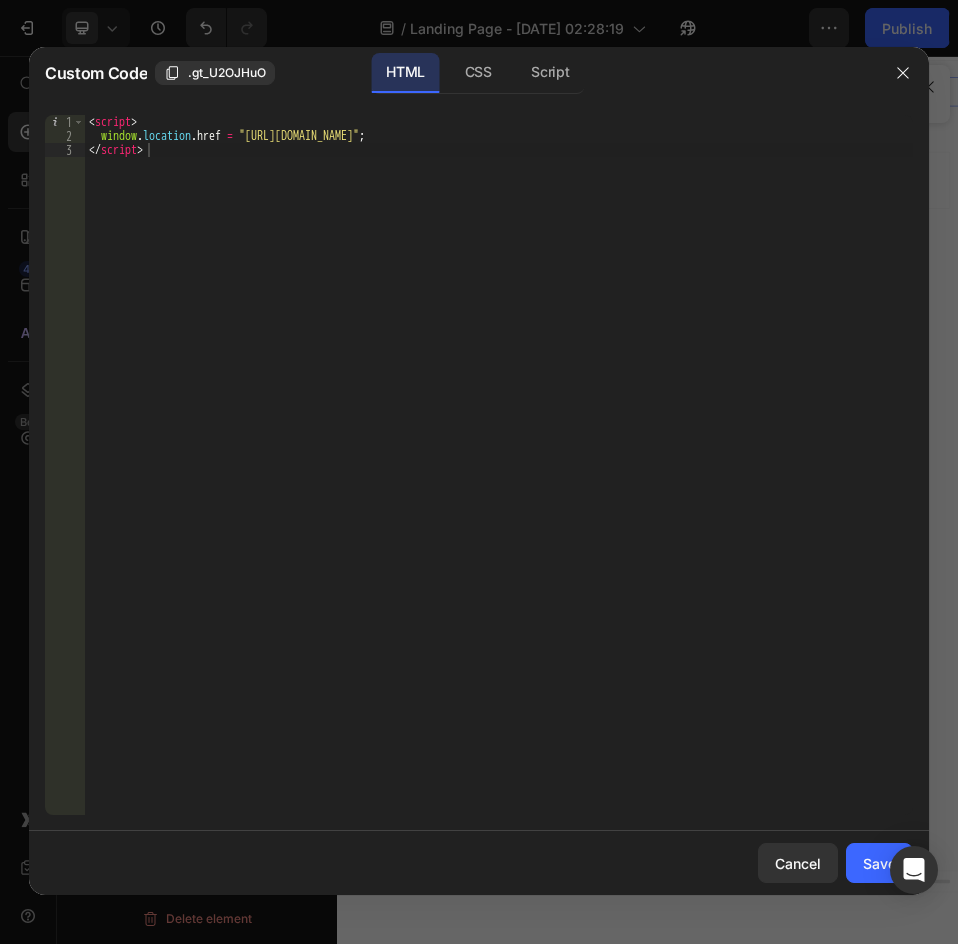 click on "Cancel Save" at bounding box center [479, 863] 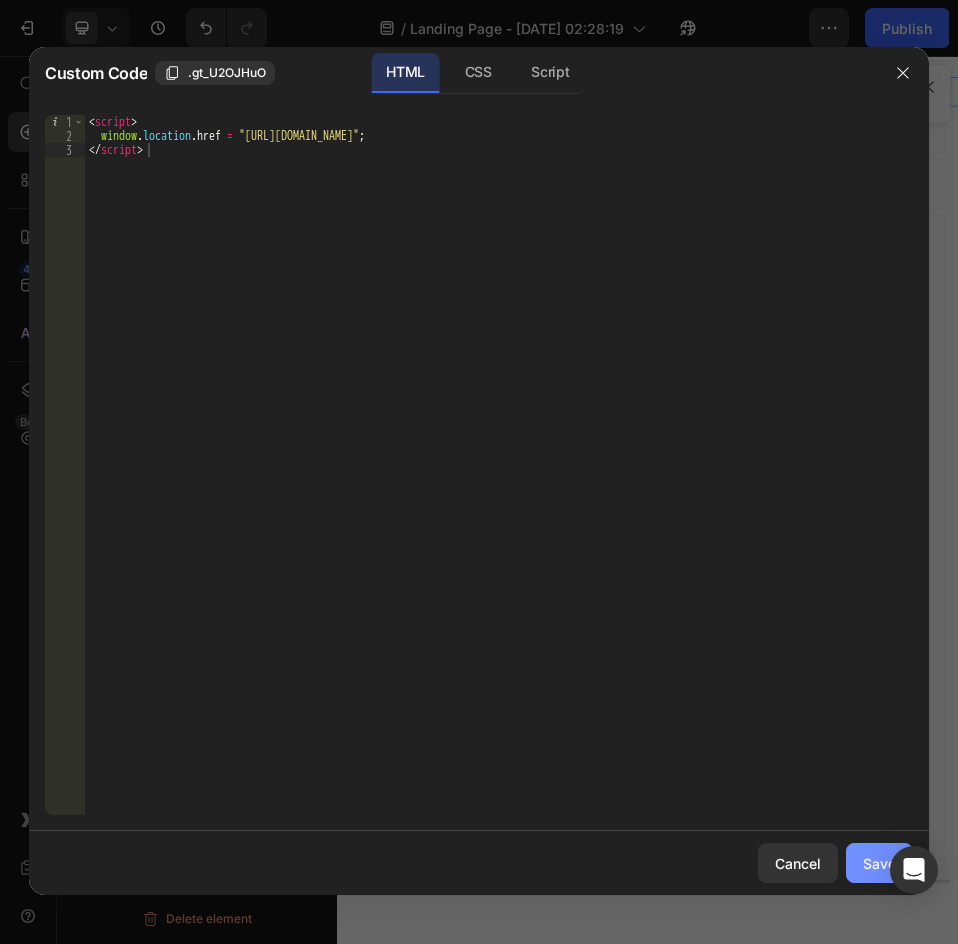 click on "Save" 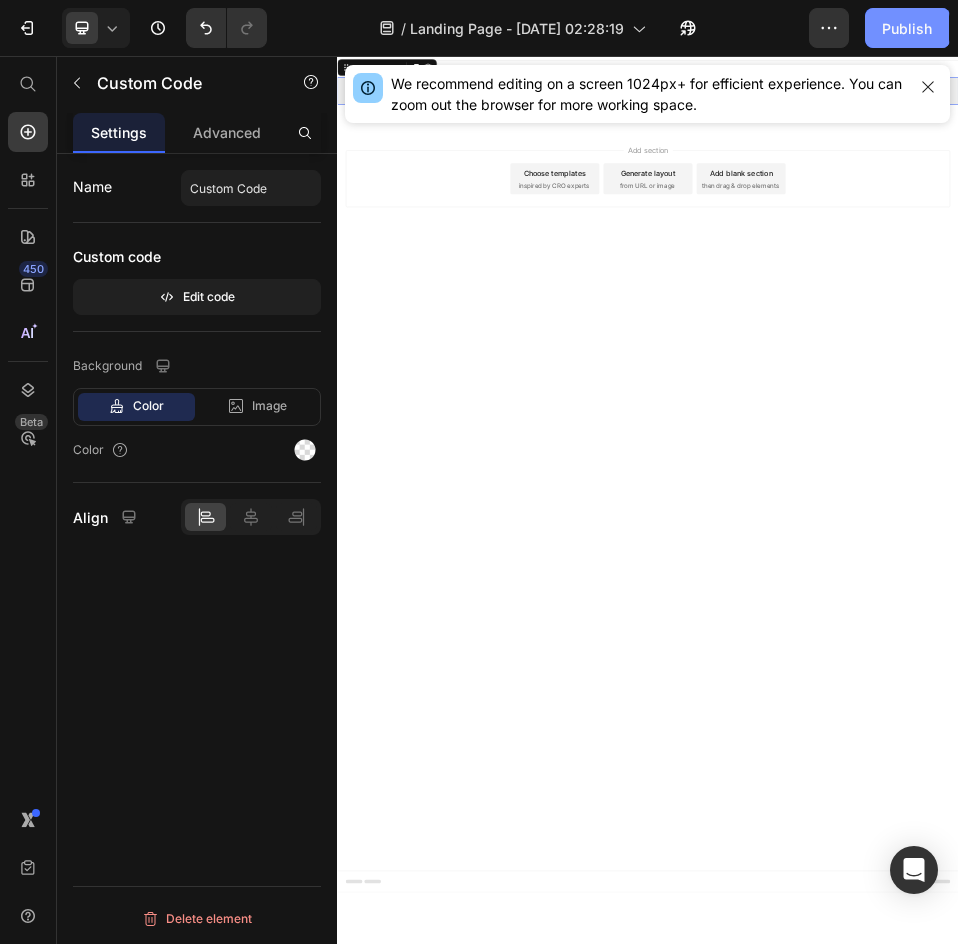 click on "Publish" 